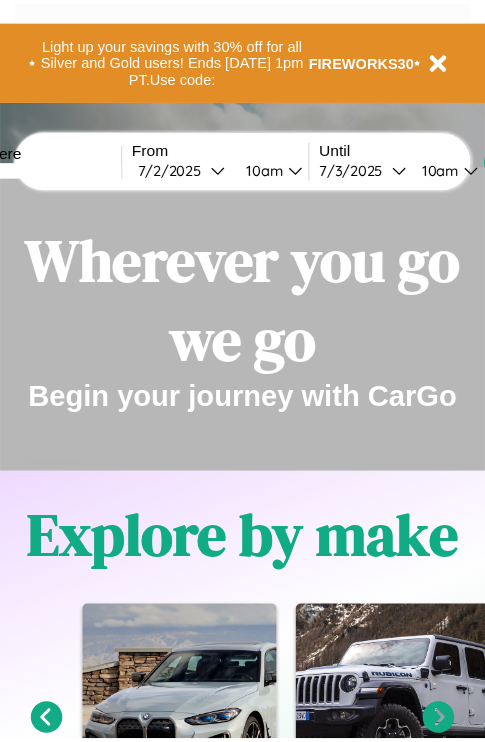 scroll, scrollTop: 0, scrollLeft: 0, axis: both 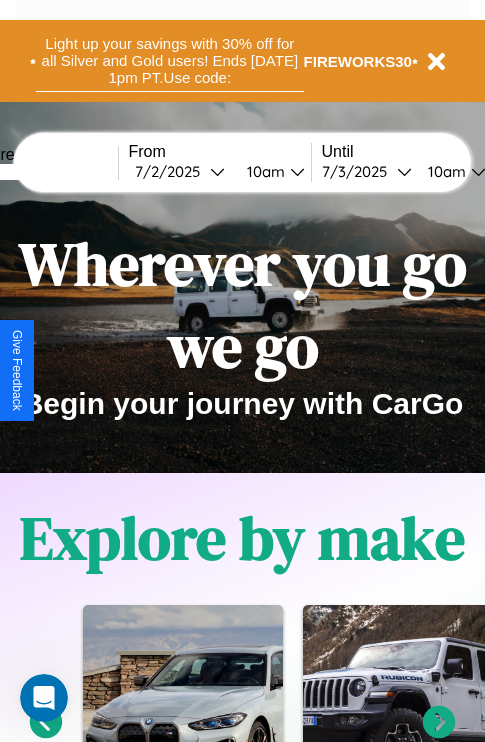 click on "Light up your savings with 30% off for all Silver and Gold users! Ends 8/1 at 1pm PT.  Use code:" at bounding box center (170, 61) 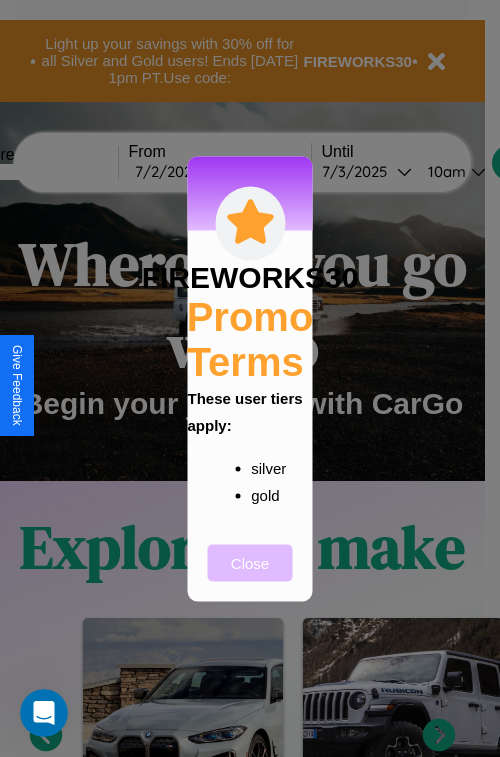 click on "Close" at bounding box center (250, 562) 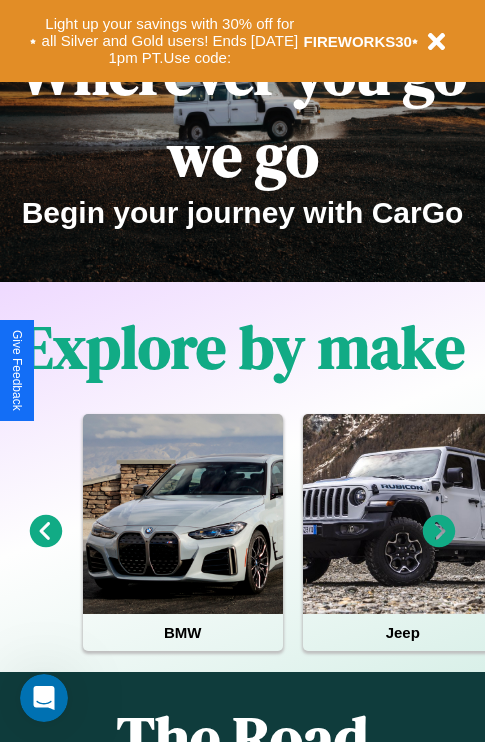 scroll, scrollTop: 308, scrollLeft: 0, axis: vertical 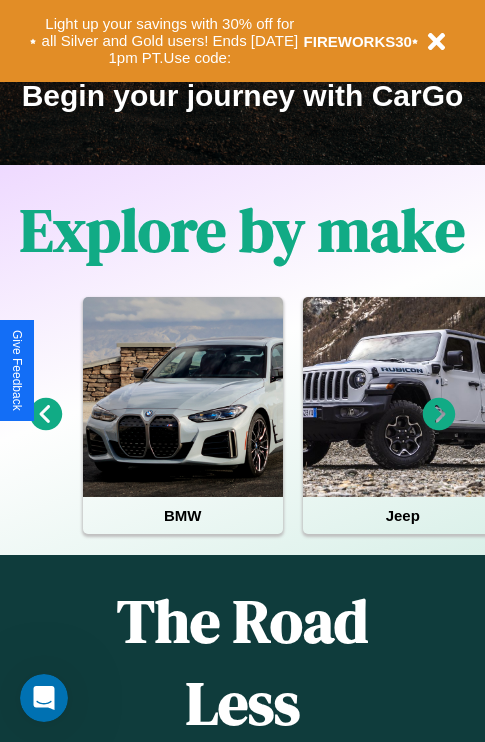 click 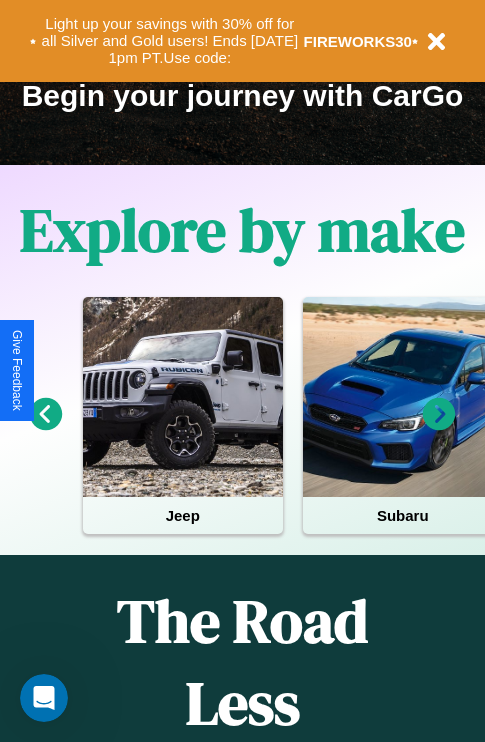 click 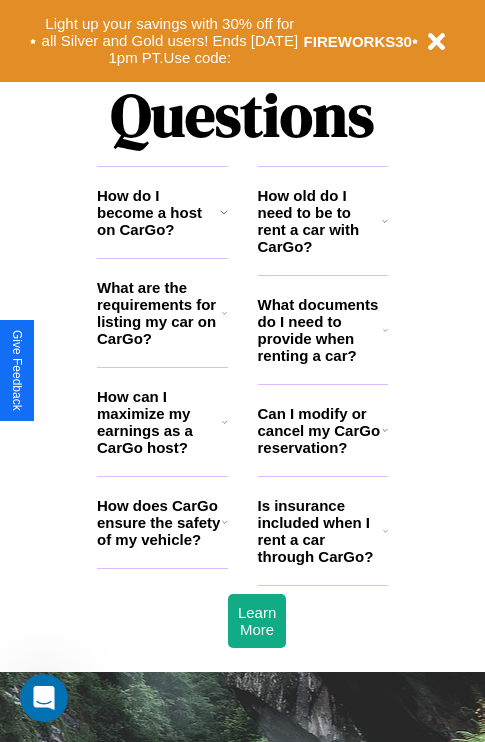 scroll, scrollTop: 2423, scrollLeft: 0, axis: vertical 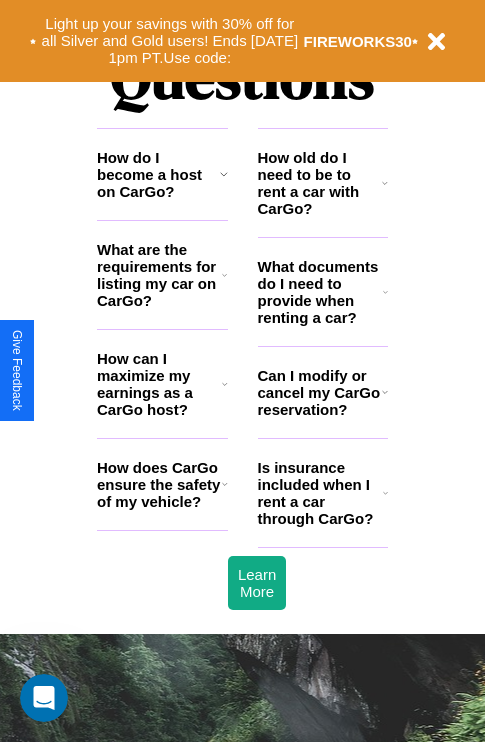 click on "Can I modify or cancel my CarGo reservation?" at bounding box center (320, 392) 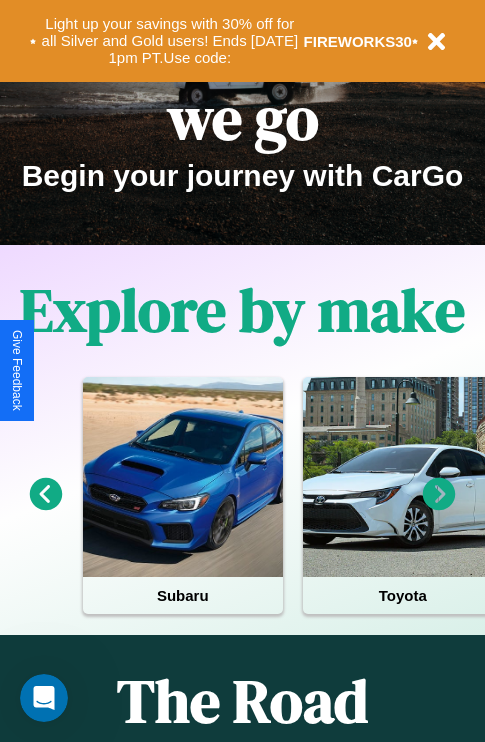 scroll, scrollTop: 0, scrollLeft: 0, axis: both 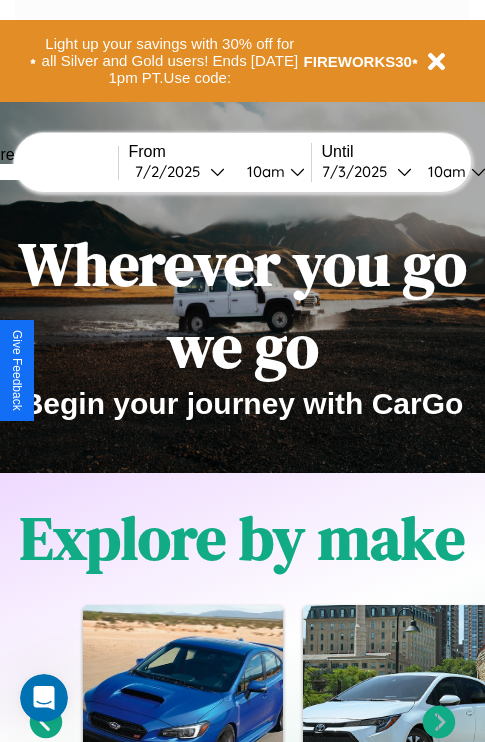 click at bounding box center [43, 172] 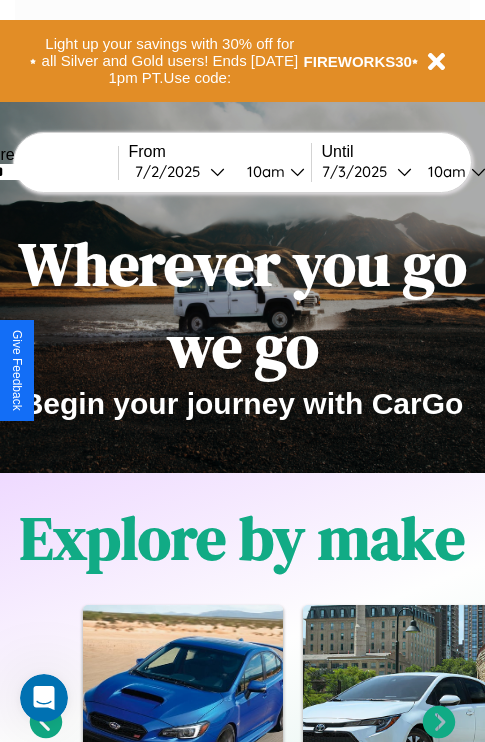 type on "******" 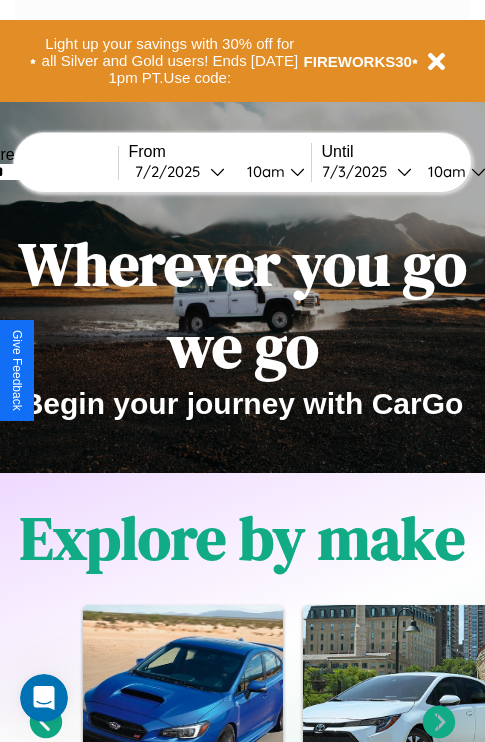 click on "7 / 2 / 2025" at bounding box center [172, 171] 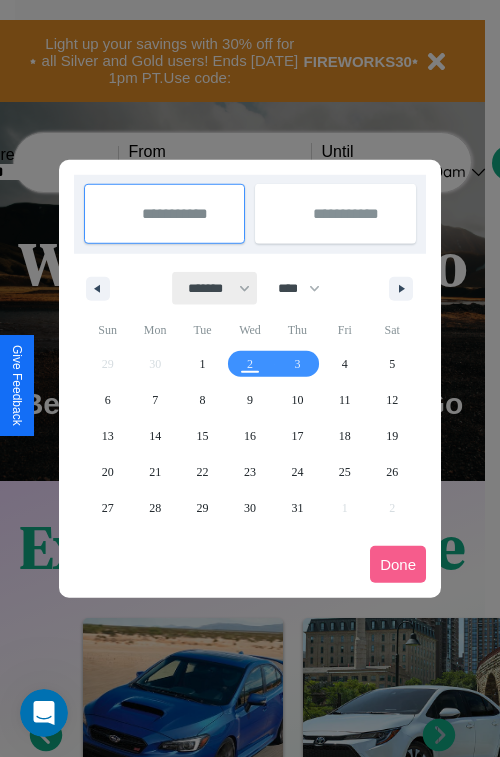 click on "******* ******** ***** ***** *** **** **** ****** ********* ******* ******** ********" at bounding box center (215, 288) 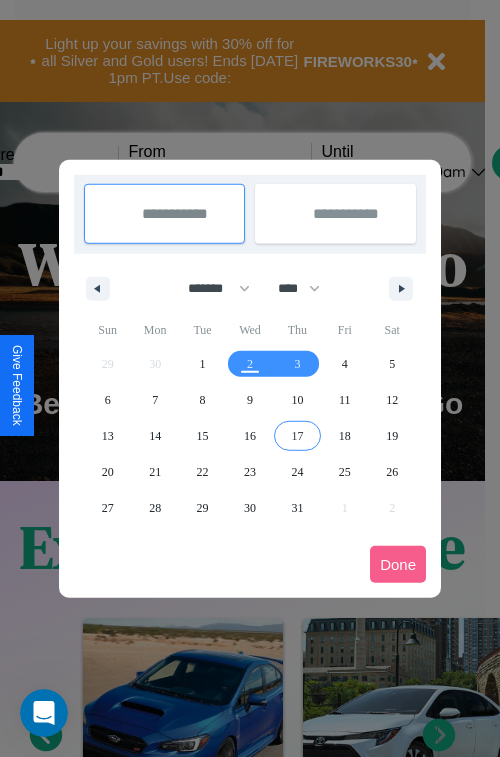 click on "17" at bounding box center [297, 436] 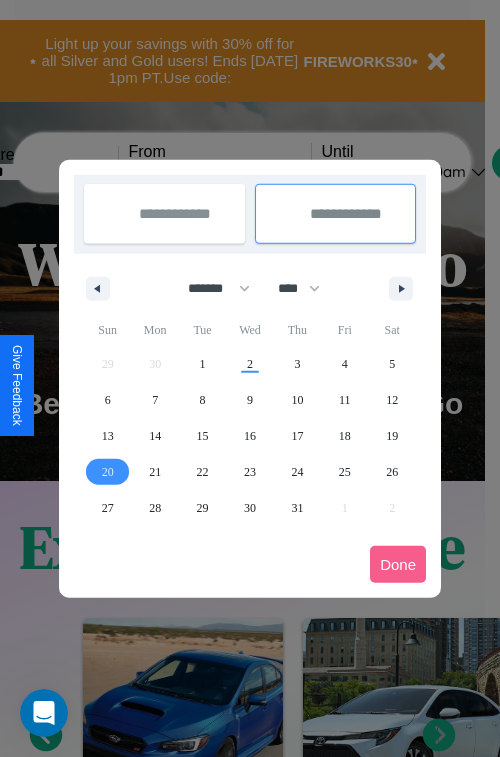 click on "20" at bounding box center (108, 472) 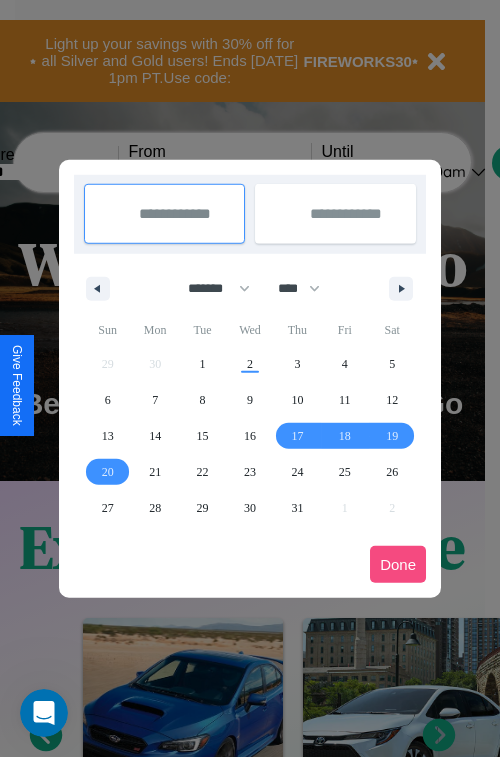 click on "Done" at bounding box center (398, 564) 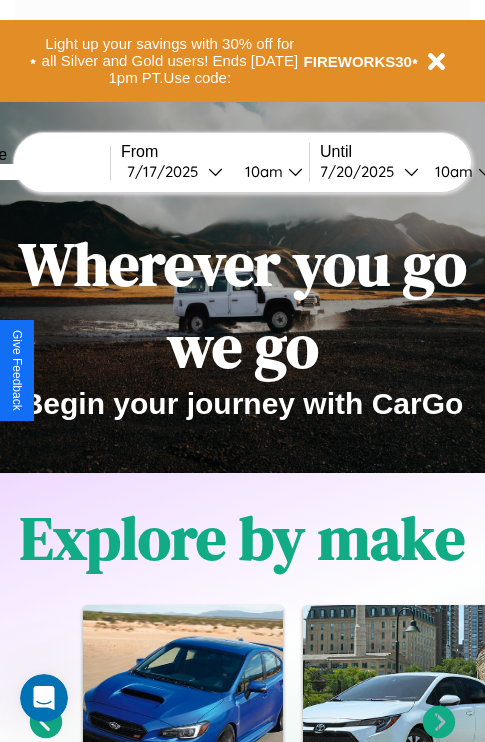 click on "10am" at bounding box center (261, 171) 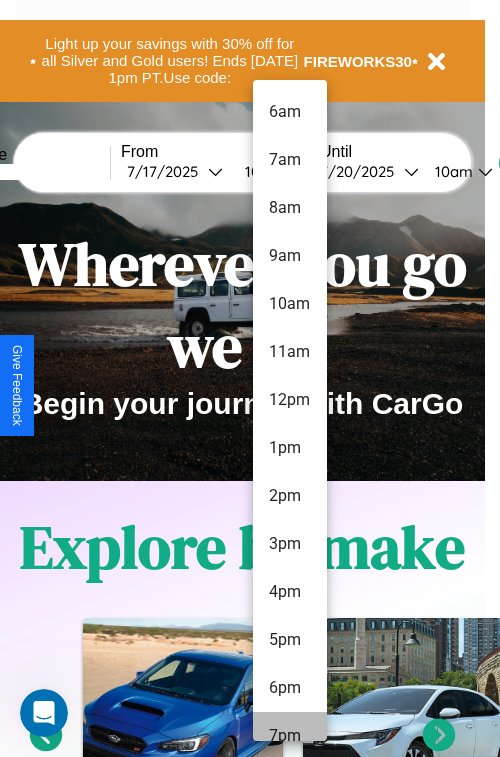 click on "7pm" at bounding box center [290, 736] 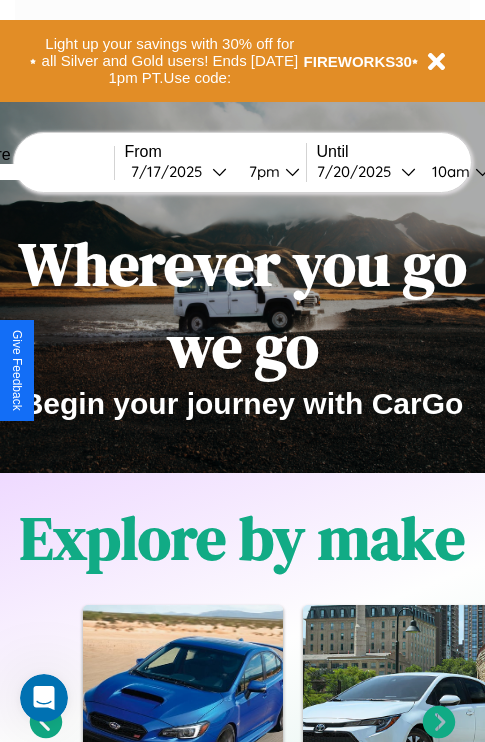 scroll, scrollTop: 0, scrollLeft: 72, axis: horizontal 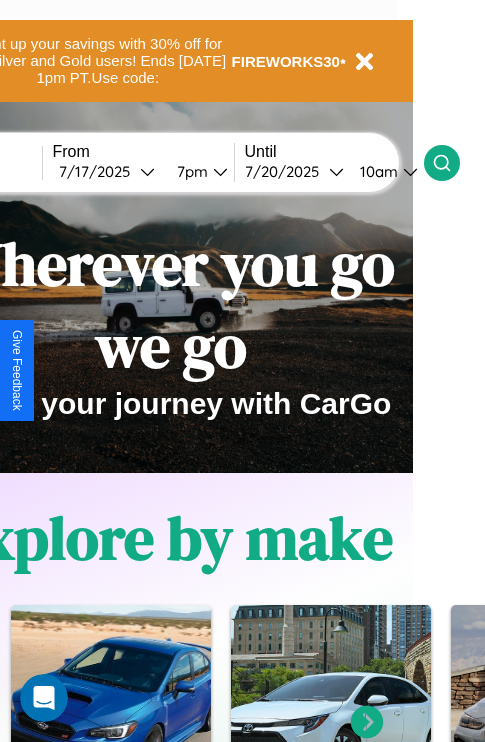 click 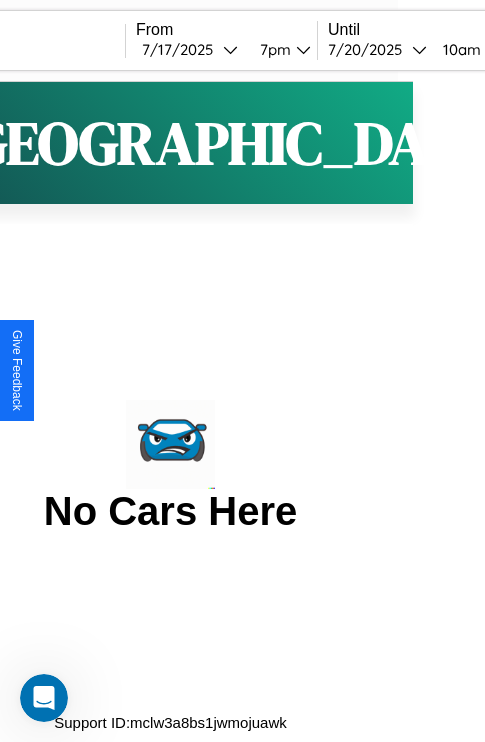 scroll, scrollTop: 0, scrollLeft: 0, axis: both 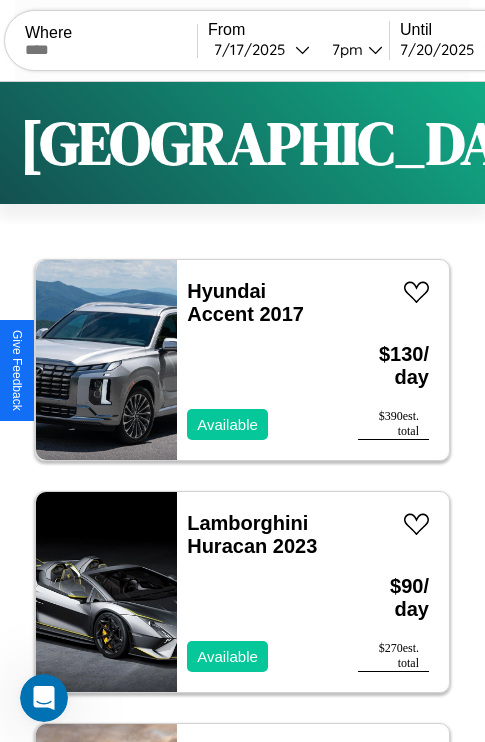 click on "Filters" at bounding box center (640, 143) 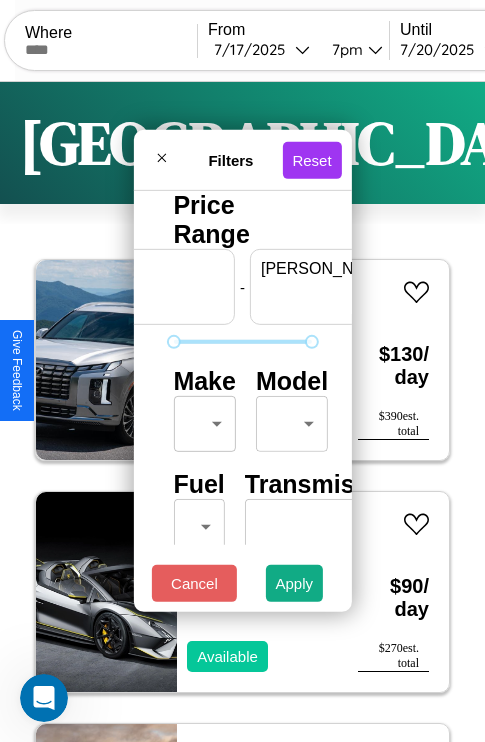 scroll, scrollTop: 0, scrollLeft: 124, axis: horizontal 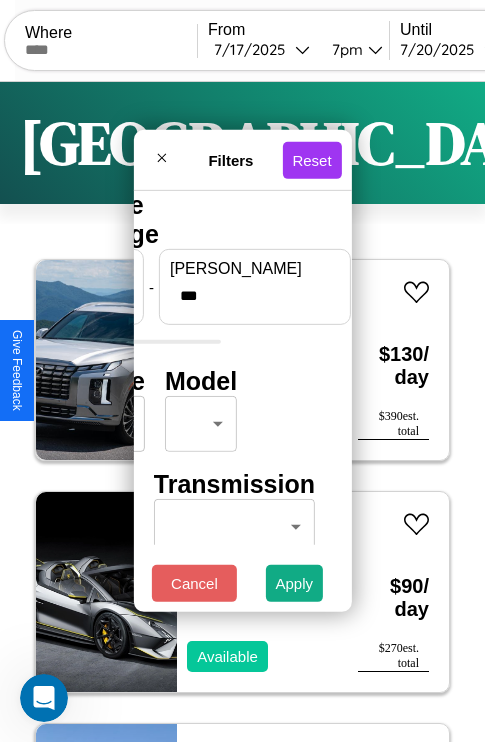 type on "***" 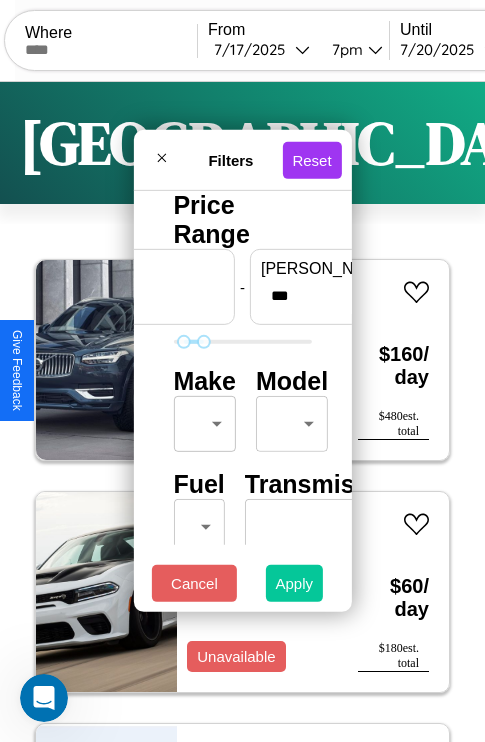 type on "**" 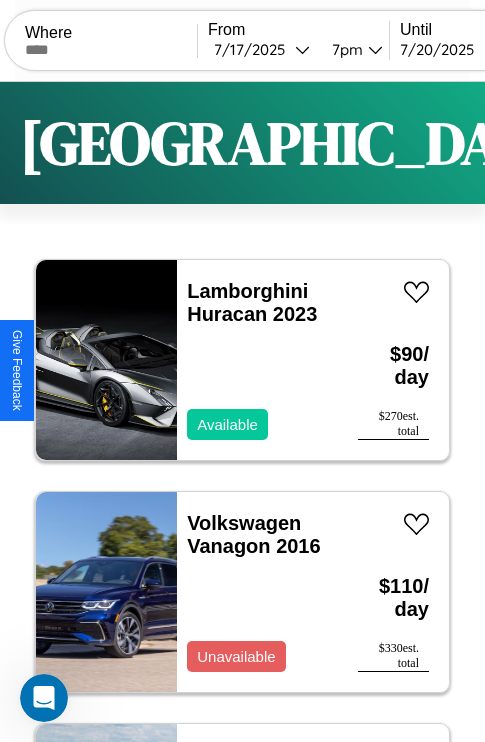 scroll, scrollTop: 95, scrollLeft: 0, axis: vertical 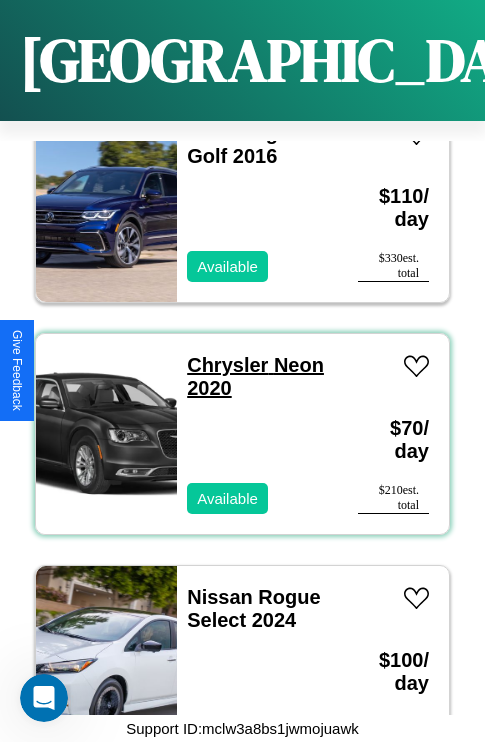 click on "Chrysler   Neon   2020" at bounding box center [255, 376] 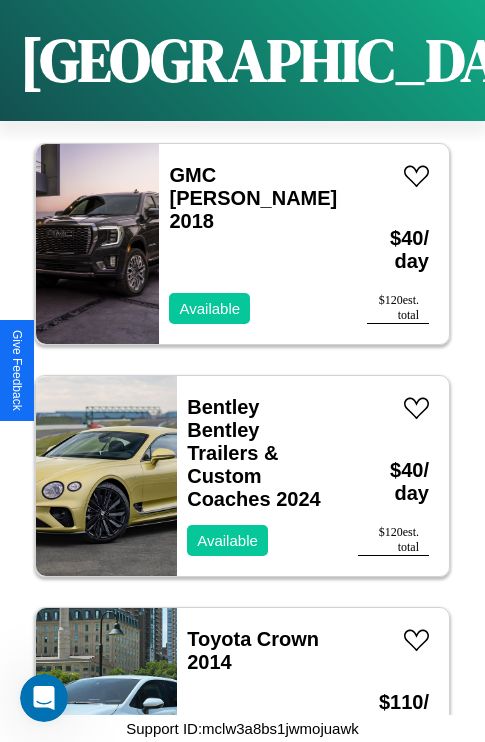 scroll, scrollTop: 10515, scrollLeft: 0, axis: vertical 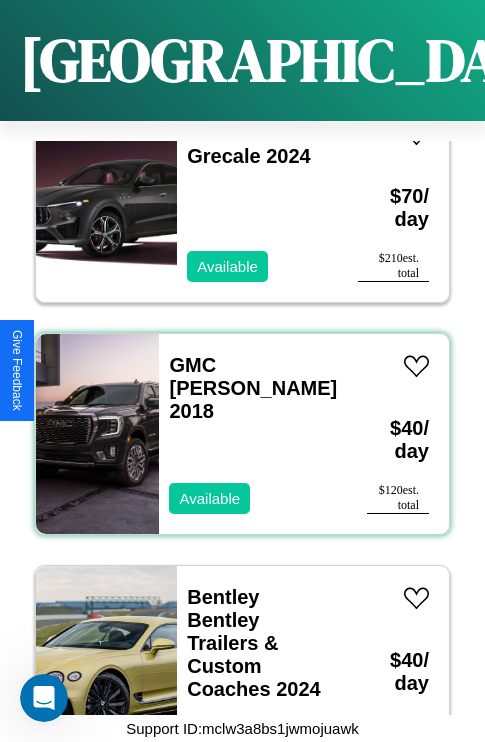 click on "GMC   Caballero   2018 Available" at bounding box center [253, 434] 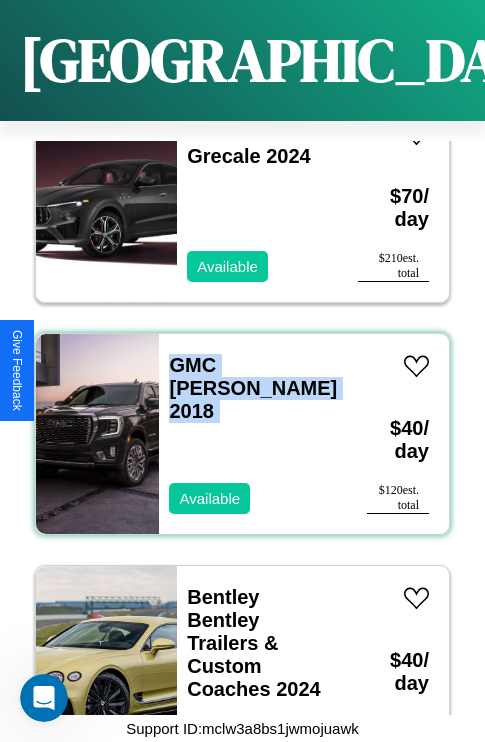 click on "GMC   Caballero   2018 Available" at bounding box center (253, 434) 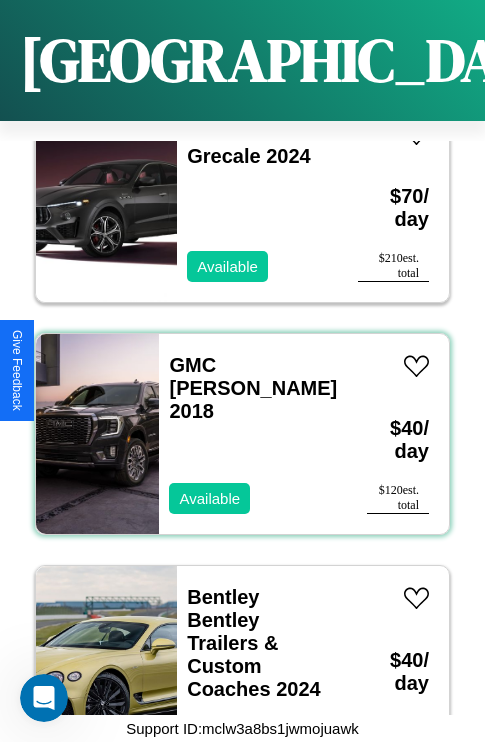 click on "GMC   Caballero   2018 Available" at bounding box center [253, 434] 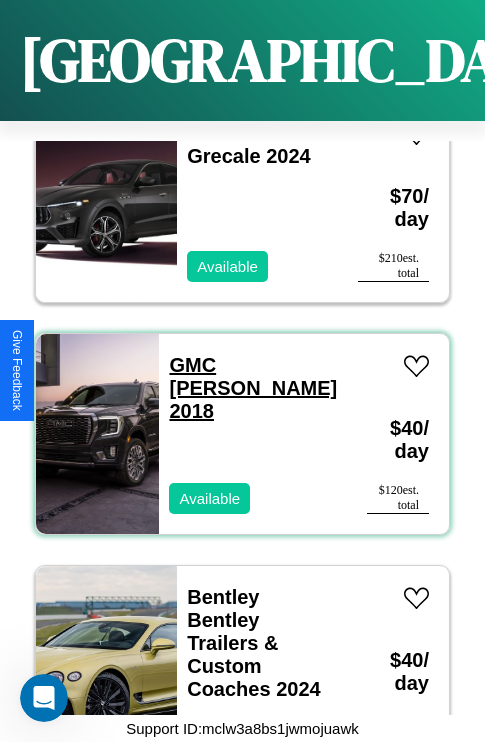 click on "GMC   Caballero   2018" at bounding box center (253, 388) 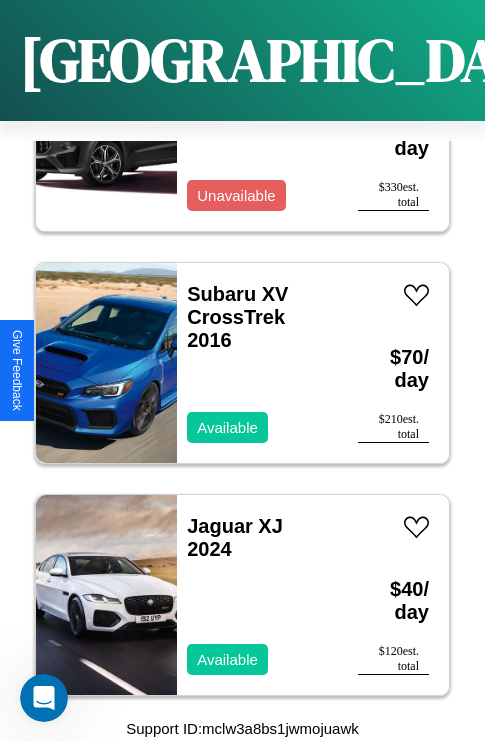 scroll, scrollTop: 14459, scrollLeft: 0, axis: vertical 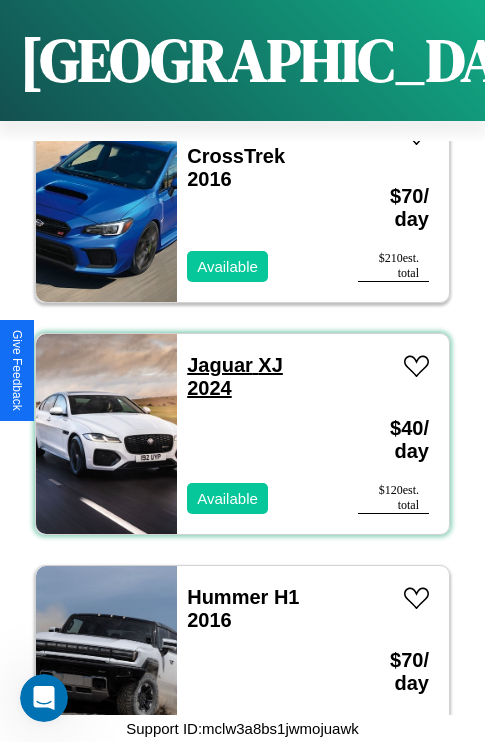 click on "Jaguar   XJ   2024" at bounding box center [235, 376] 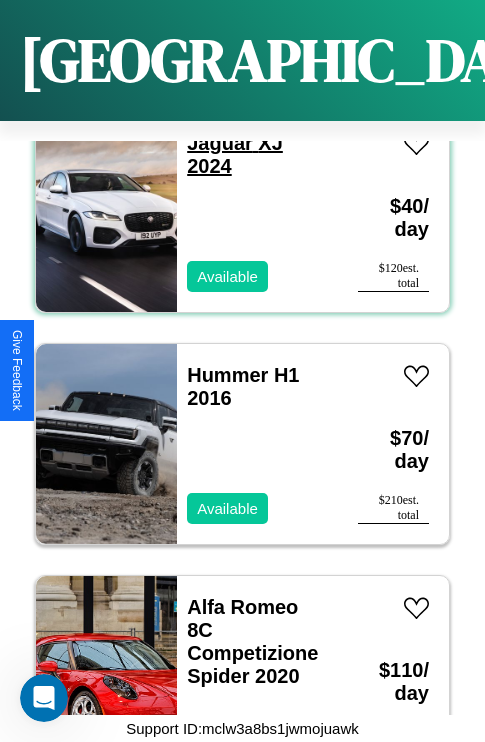 scroll, scrollTop: 14691, scrollLeft: 0, axis: vertical 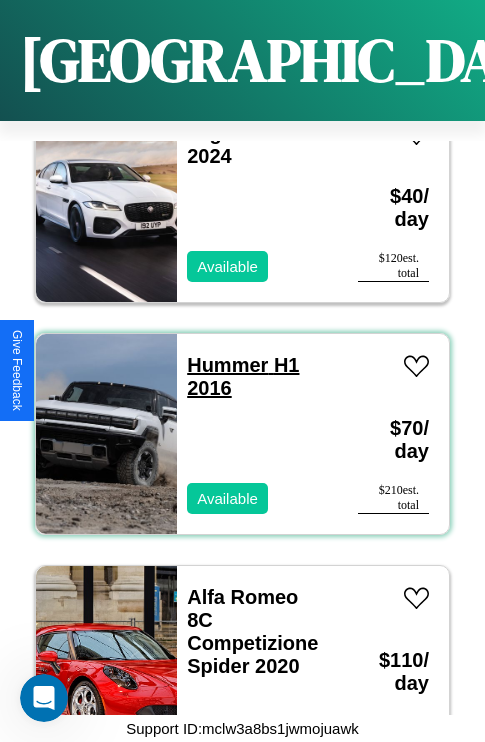 click on "Hummer   H1   2016" at bounding box center (243, 376) 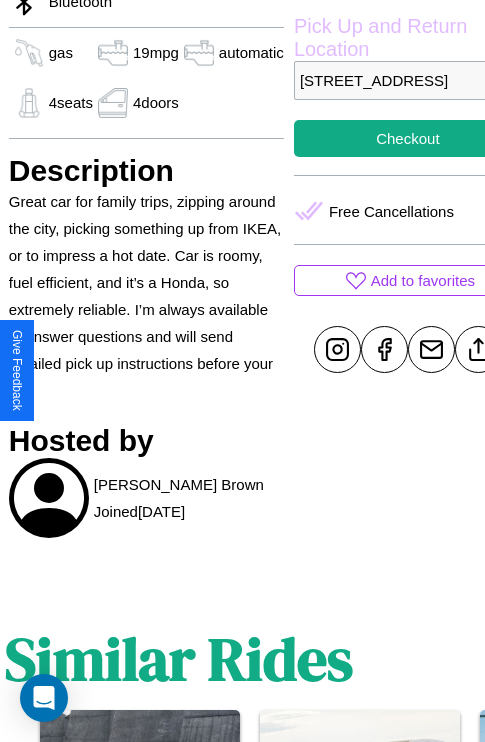 scroll, scrollTop: 710, scrollLeft: 64, axis: both 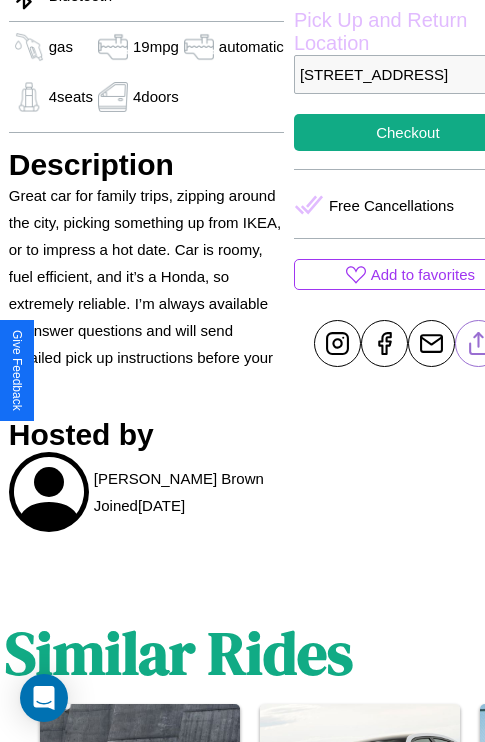 click 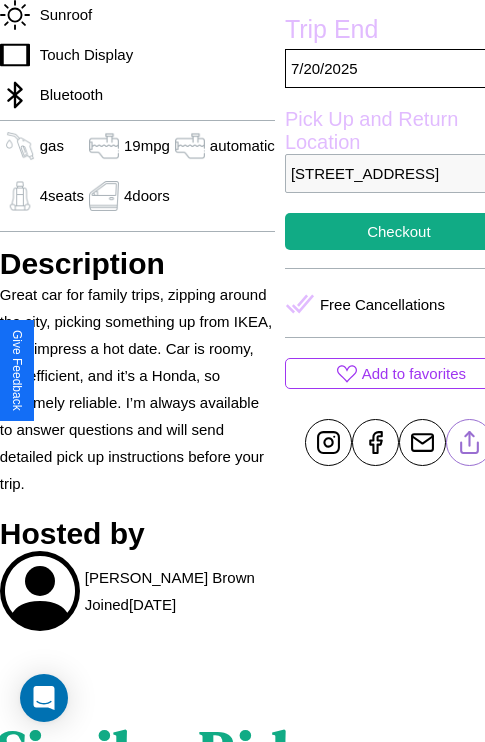 scroll, scrollTop: 499, scrollLeft: 84, axis: both 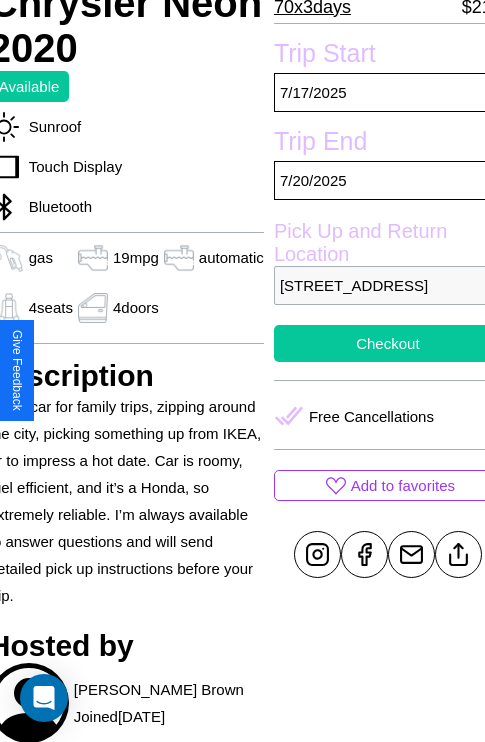 click on "Checkout" at bounding box center [388, 343] 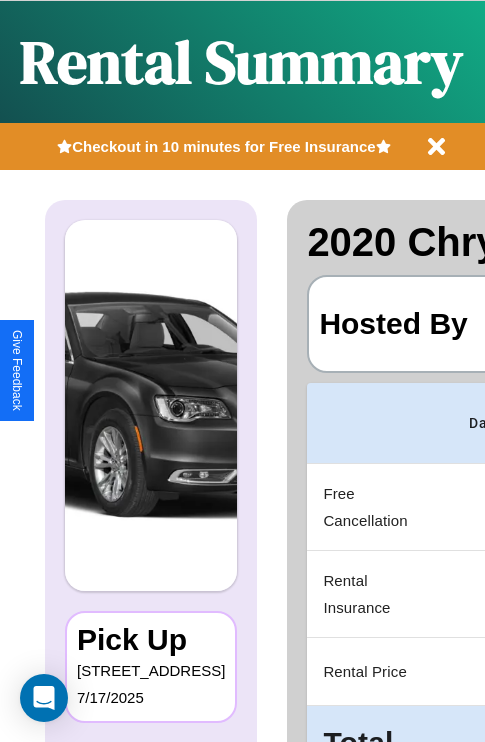 scroll, scrollTop: 0, scrollLeft: 378, axis: horizontal 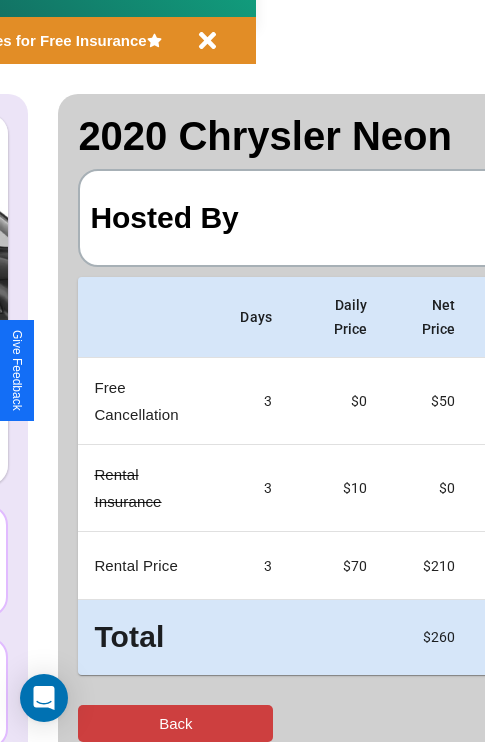 click on "Back" at bounding box center [175, 723] 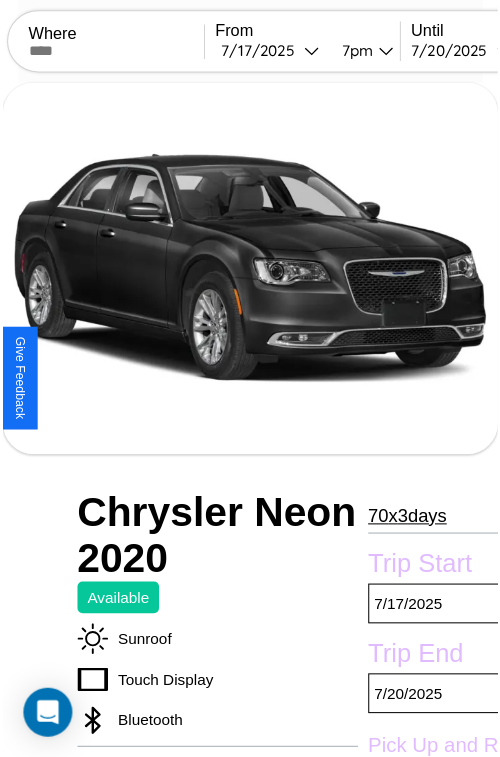 scroll, scrollTop: 641, scrollLeft: 84, axis: both 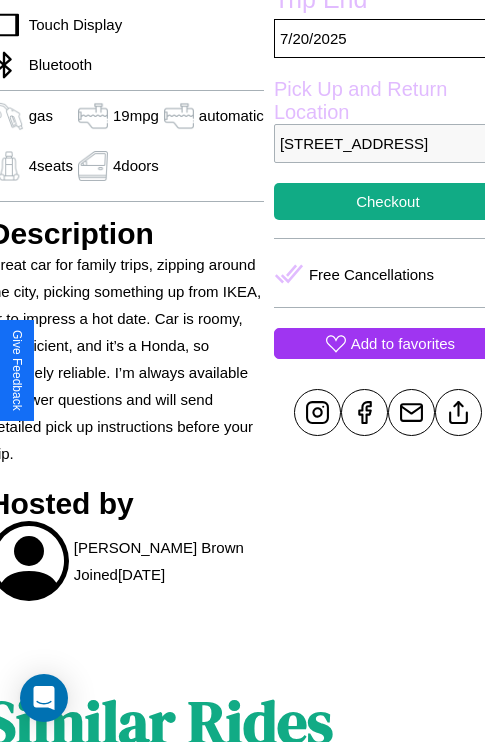 click on "Add to favorites" at bounding box center [403, 343] 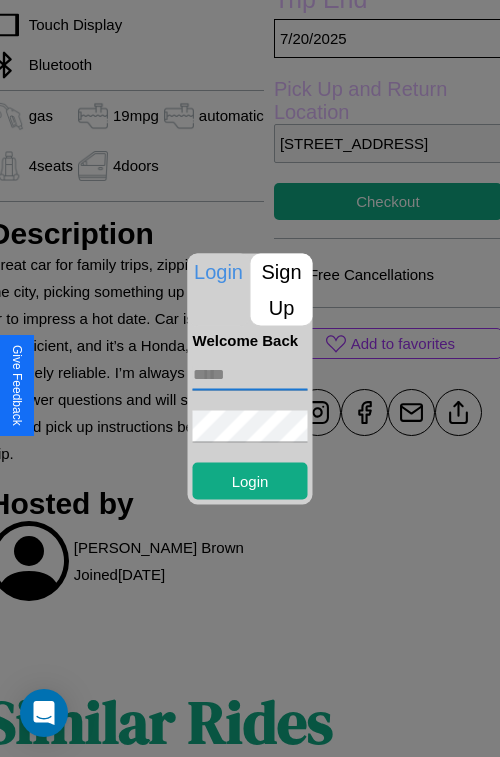 click at bounding box center (250, 374) 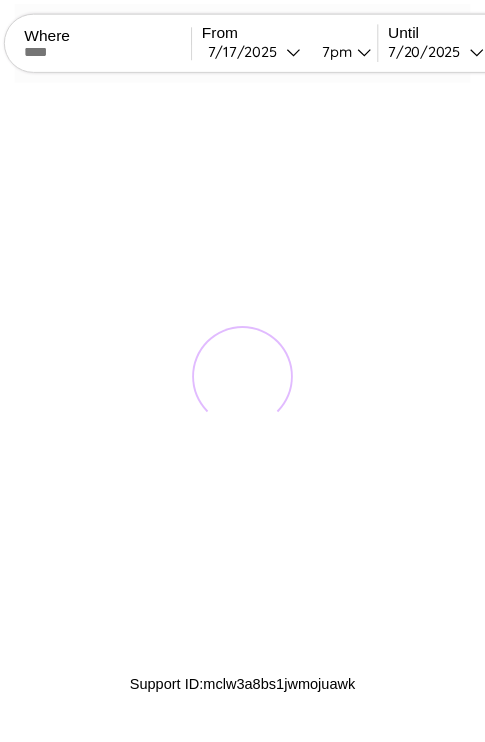 scroll, scrollTop: 0, scrollLeft: 0, axis: both 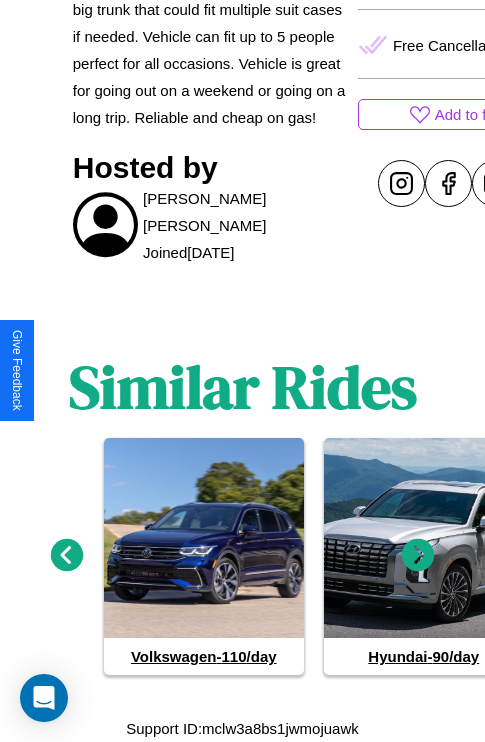 click 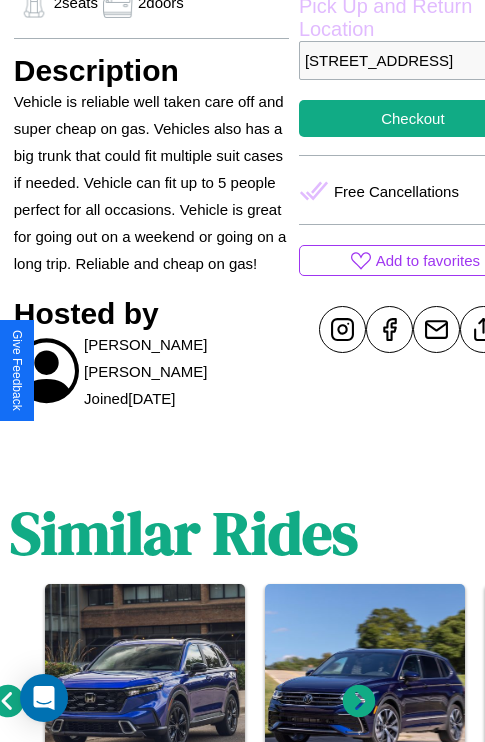 scroll, scrollTop: 710, scrollLeft: 64, axis: both 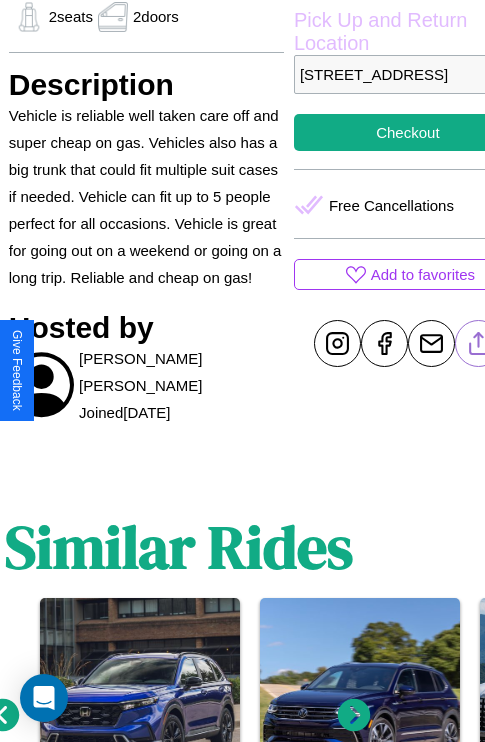 click 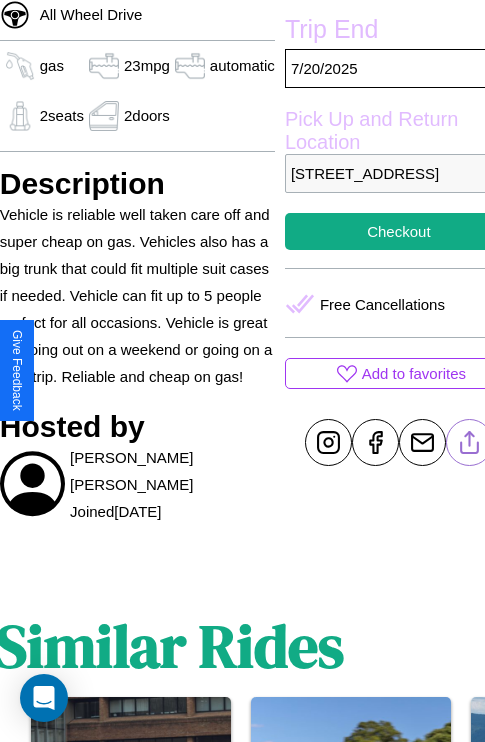 scroll, scrollTop: 499, scrollLeft: 84, axis: both 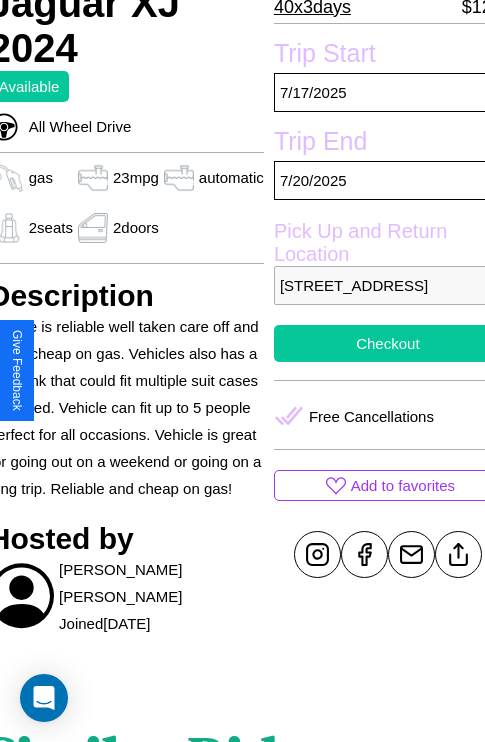 click on "Checkout" at bounding box center [388, 343] 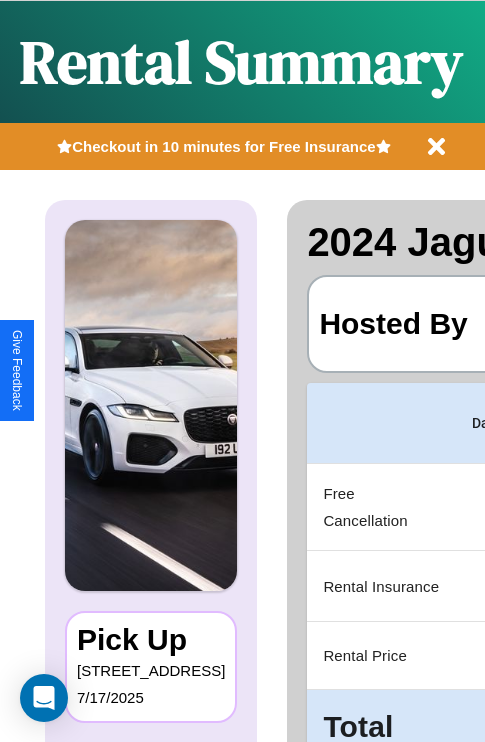 scroll, scrollTop: 90, scrollLeft: 0, axis: vertical 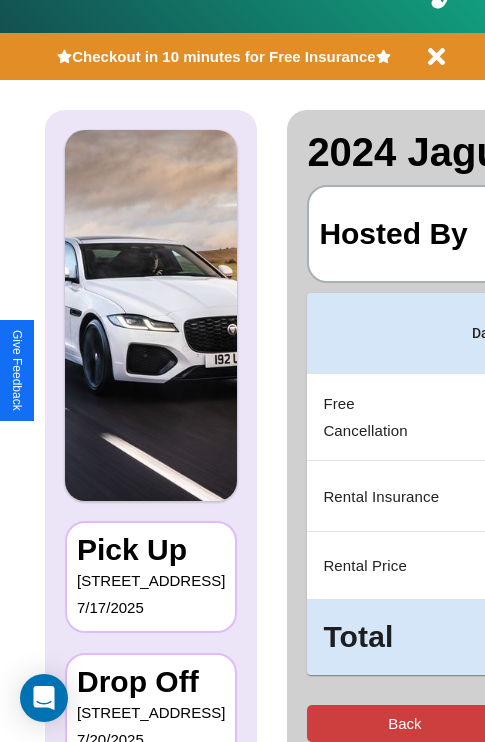 click on "Back" at bounding box center (404, 723) 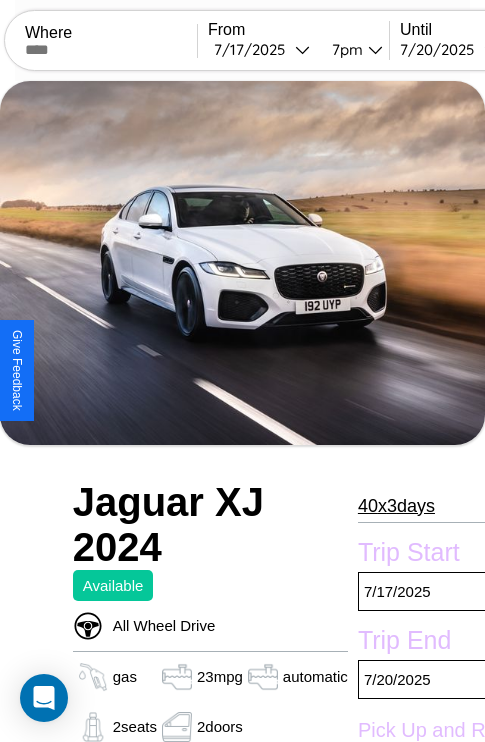 scroll, scrollTop: 135, scrollLeft: 0, axis: vertical 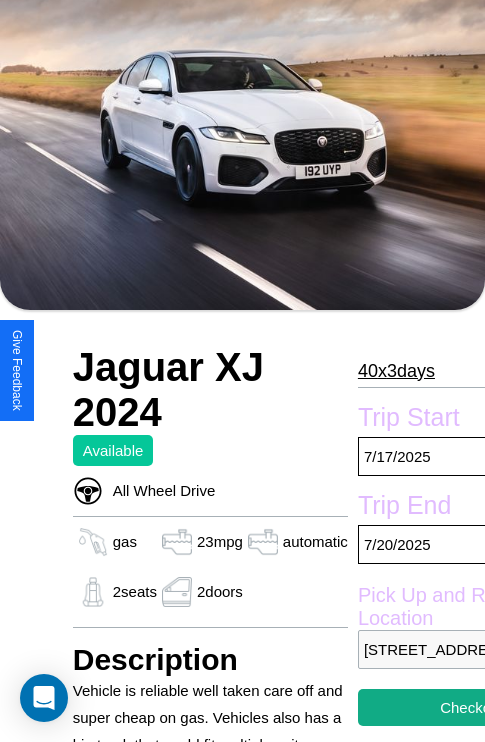 click on "40  x  3  days" at bounding box center (396, 371) 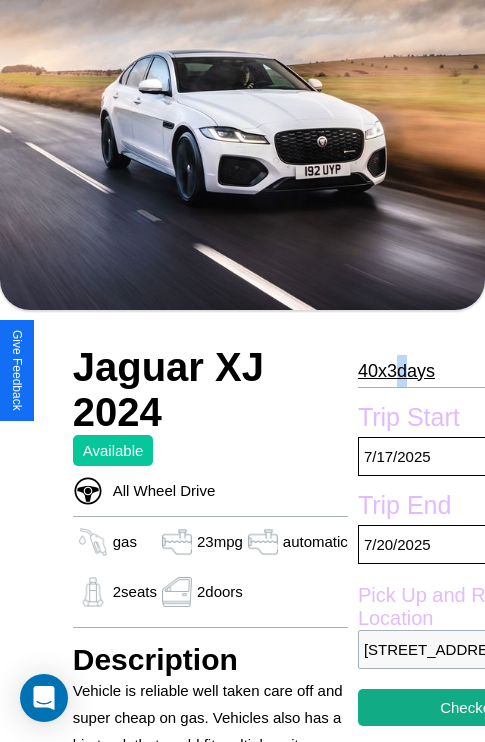 click on "40  x  3  days" at bounding box center (396, 371) 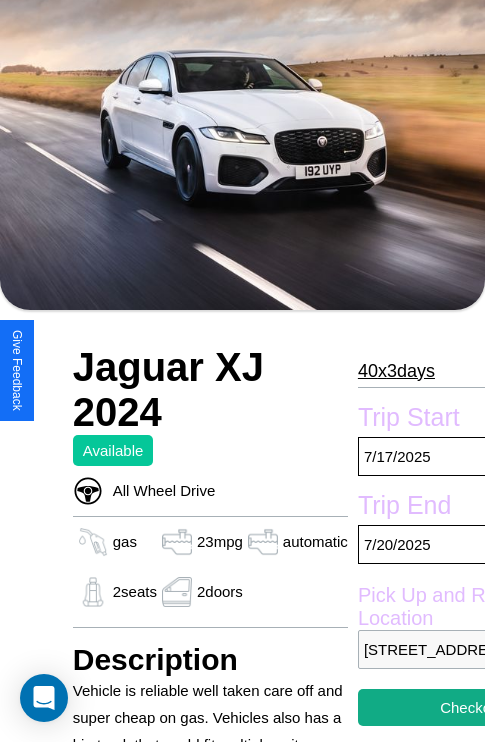 click on "40  x  3  days" at bounding box center [396, 371] 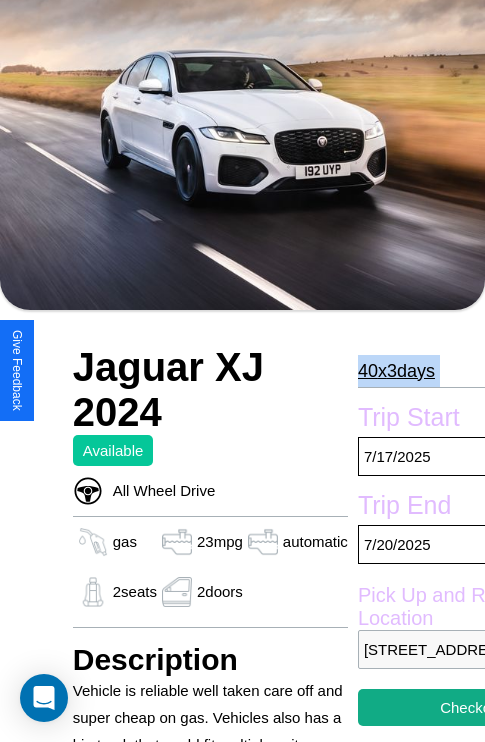 click on "40  x  3  days" at bounding box center (396, 371) 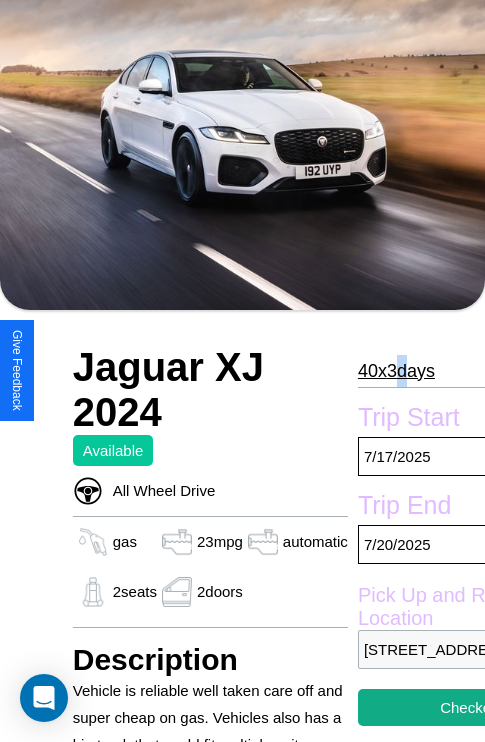 click on "40  x  3  days" at bounding box center [396, 371] 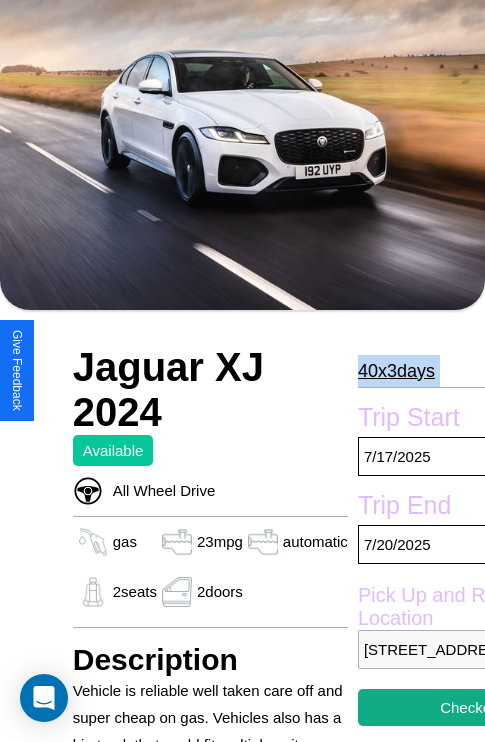 click on "40  x  3  days" at bounding box center (396, 371) 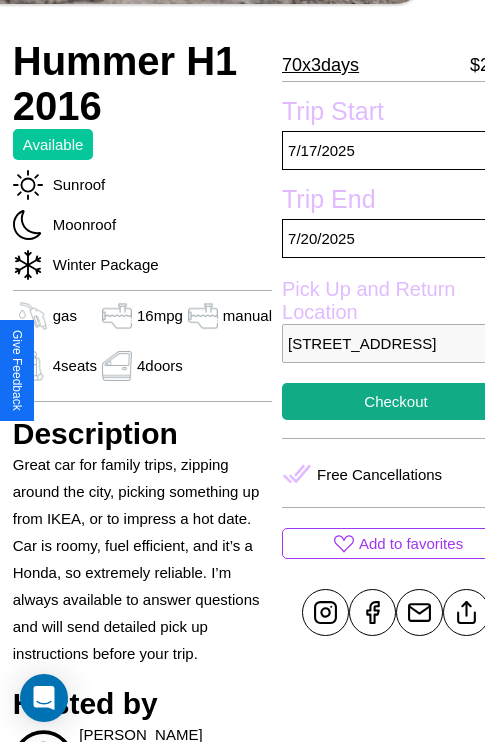 scroll, scrollTop: 498, scrollLeft: 68, axis: both 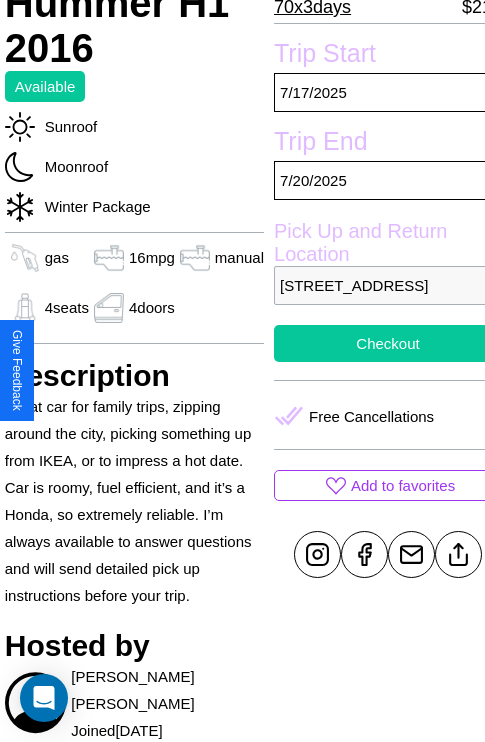 click on "Checkout" at bounding box center [388, 343] 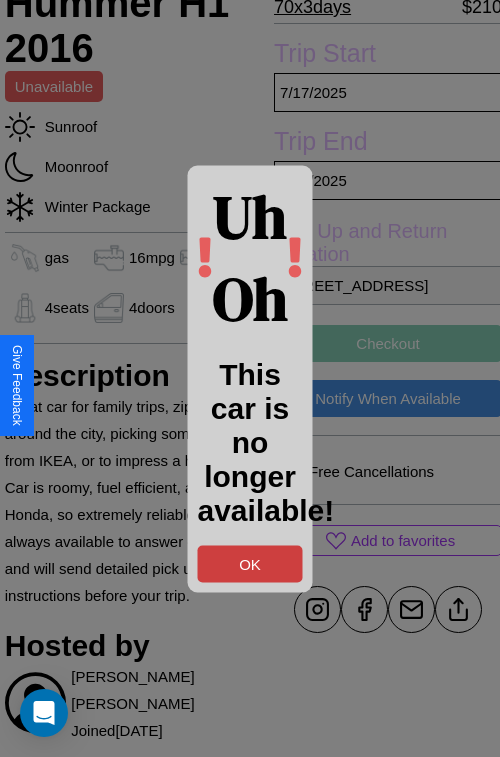 click on "OK" at bounding box center [250, 563] 